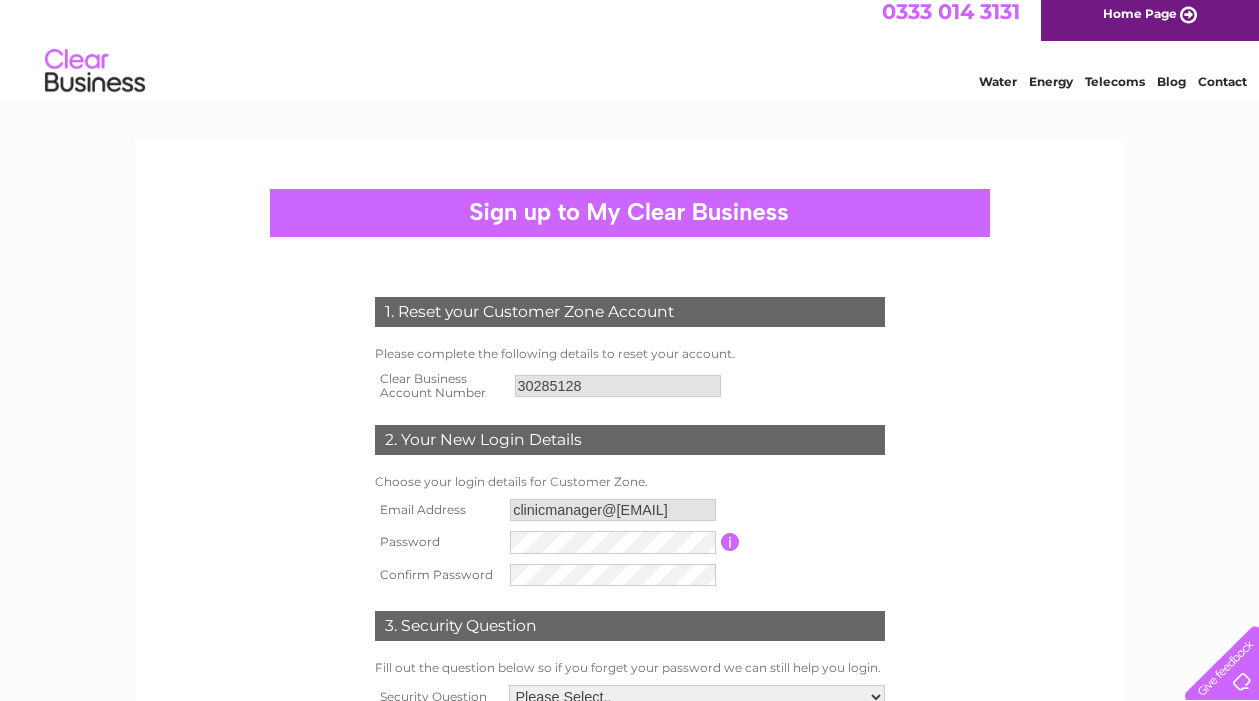 scroll, scrollTop: 0, scrollLeft: 0, axis: both 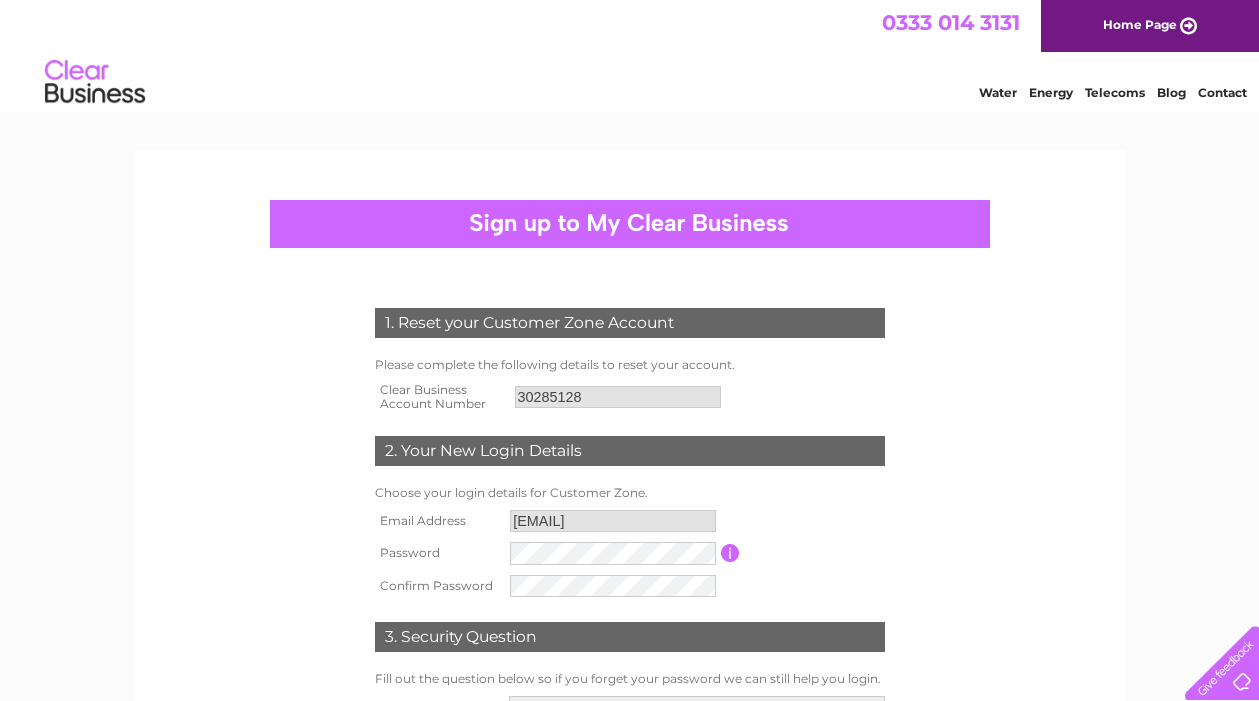 click on "Contact" at bounding box center (1222, 92) 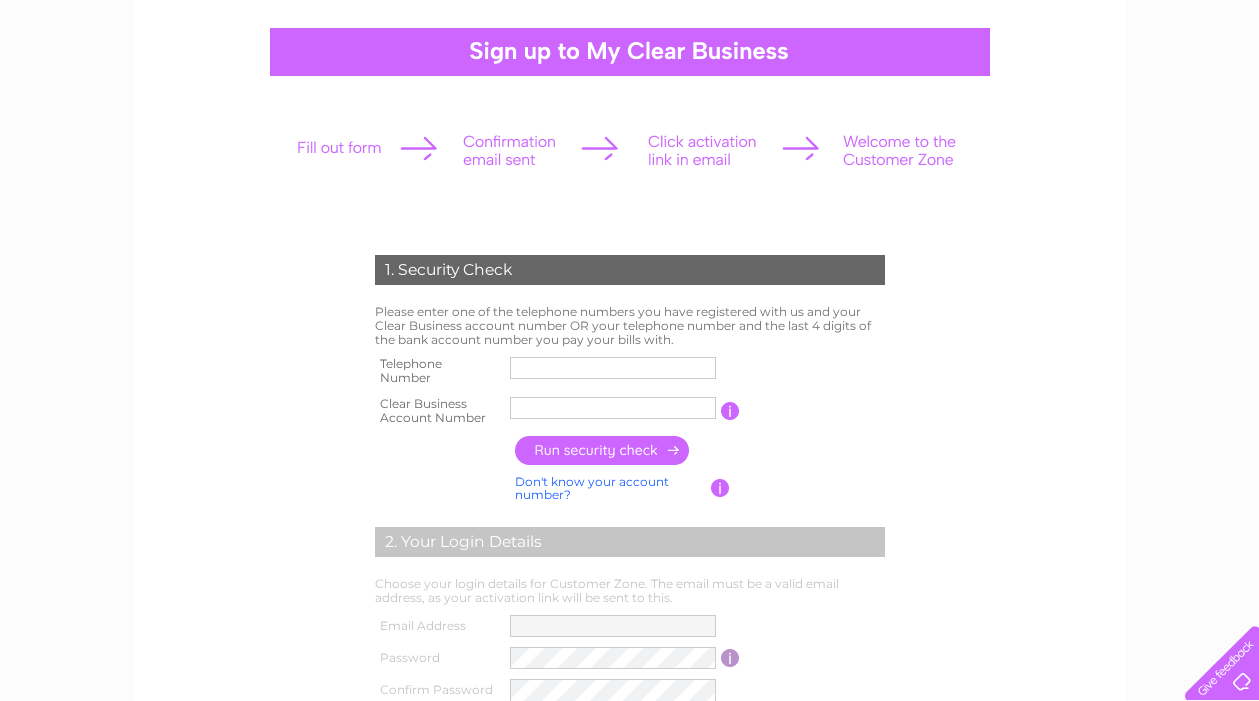 scroll, scrollTop: 177, scrollLeft: 0, axis: vertical 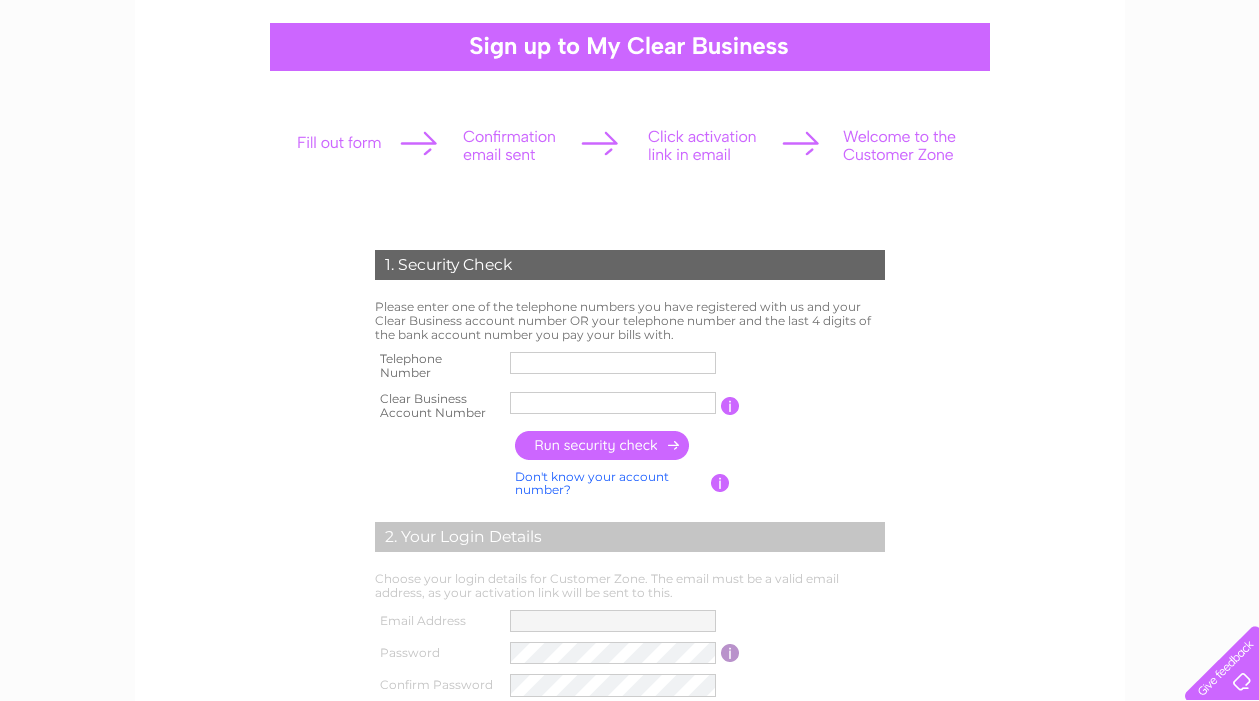 click at bounding box center (613, 363) 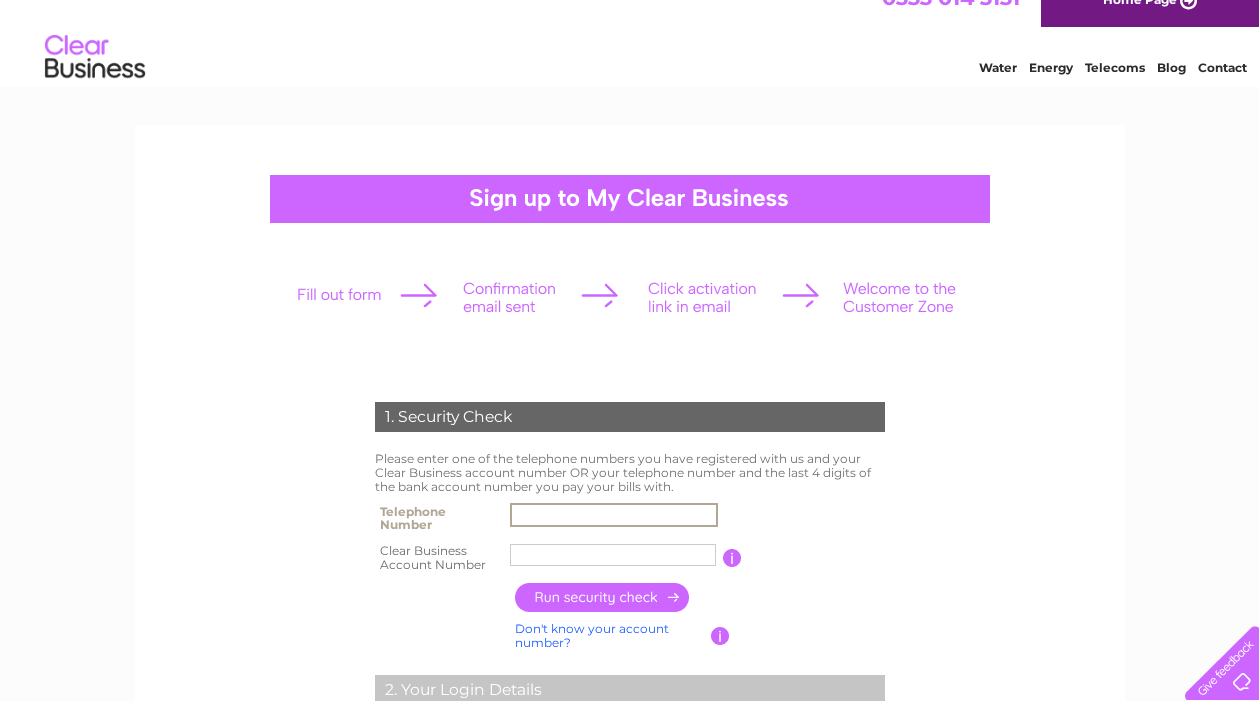 scroll, scrollTop: 0, scrollLeft: 0, axis: both 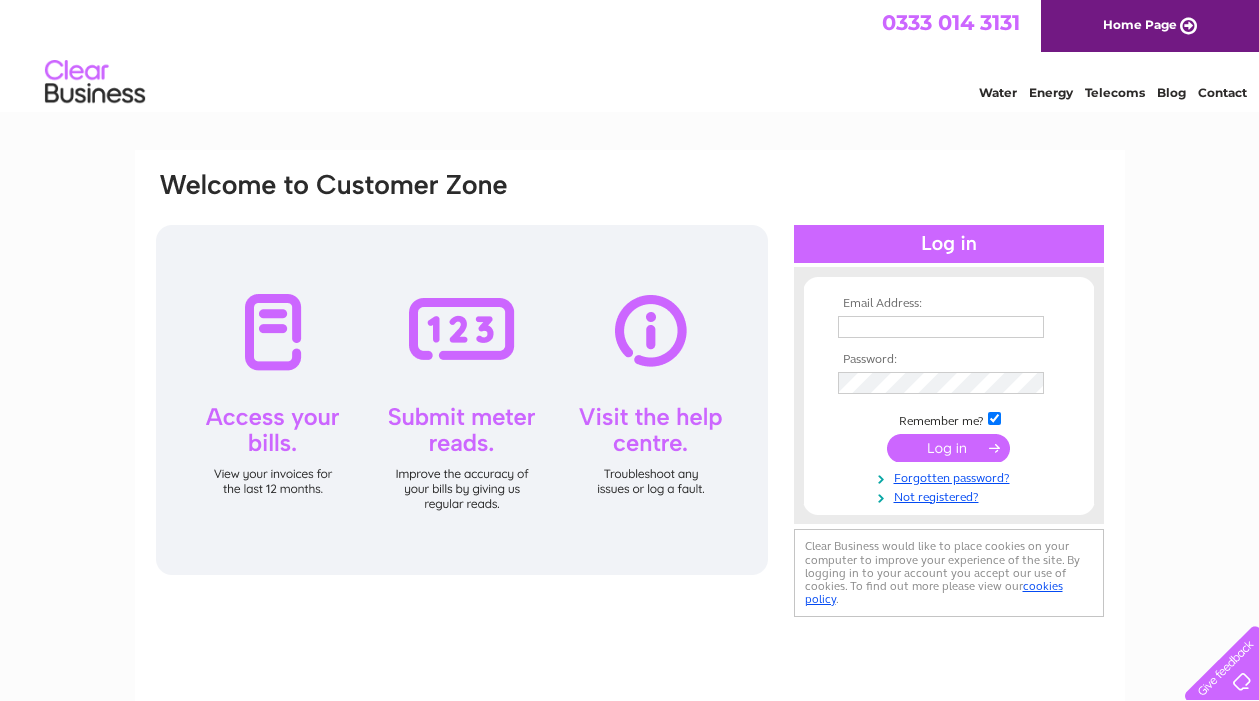 click at bounding box center (941, 327) 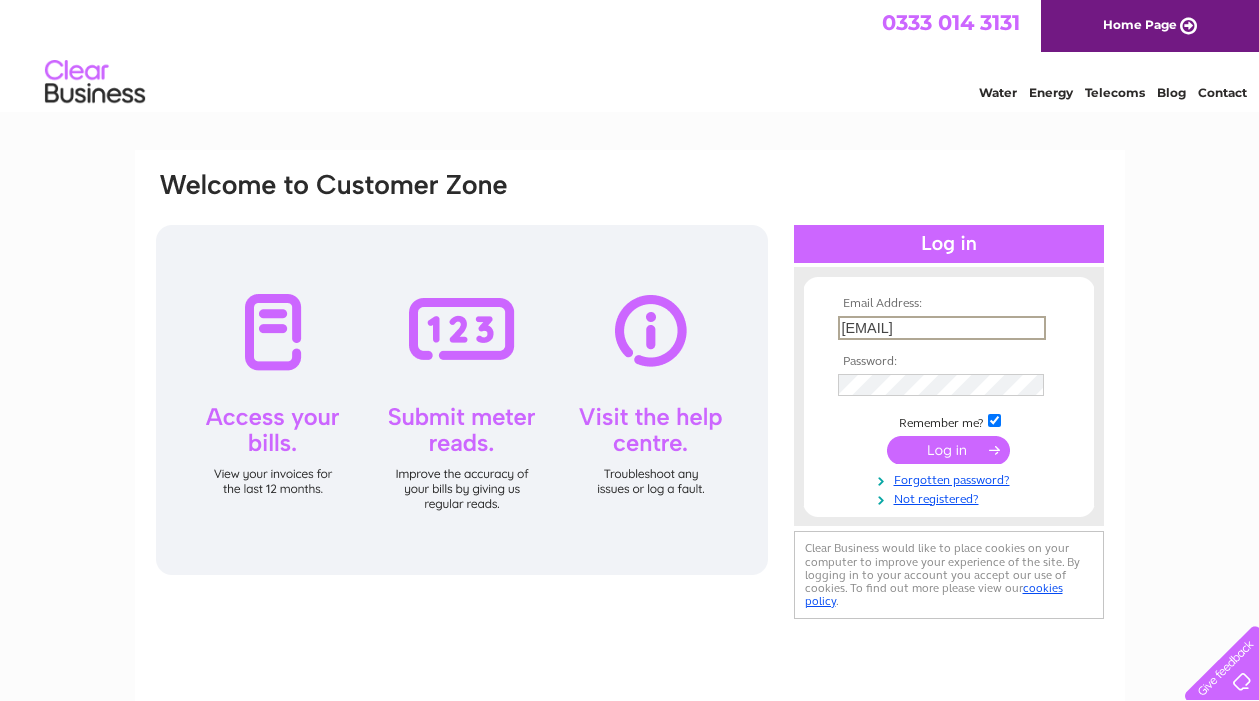click at bounding box center (948, 450) 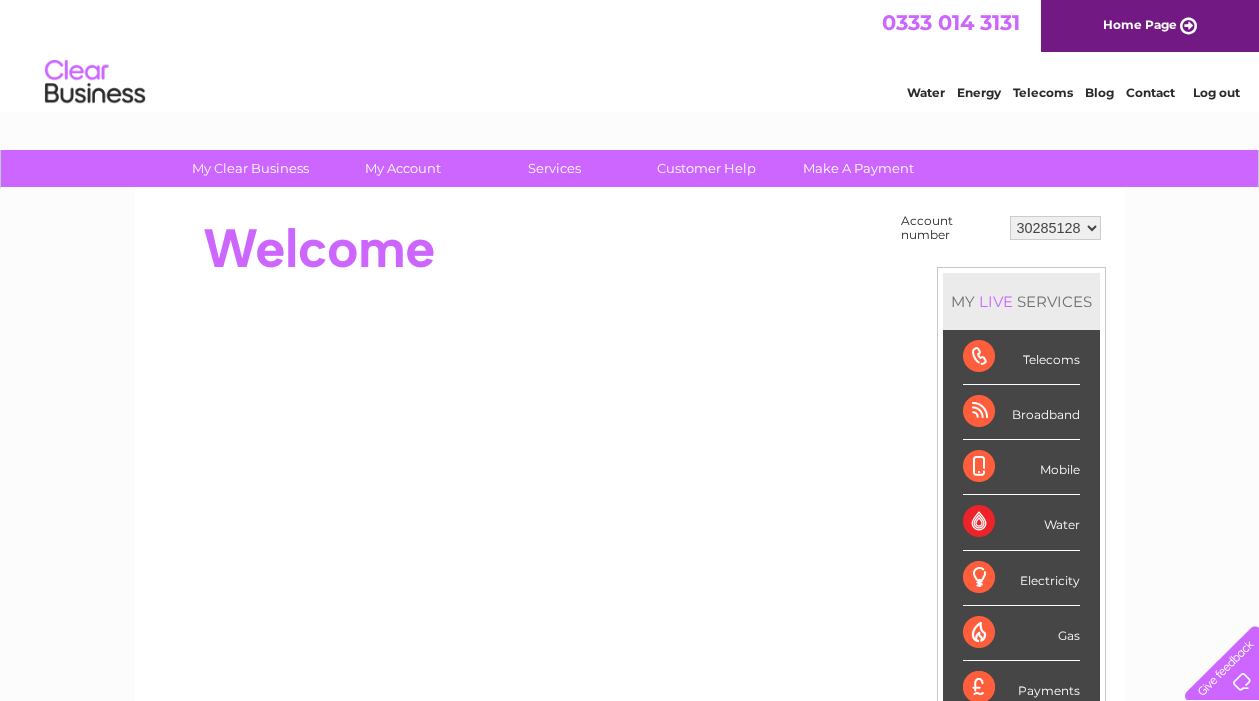 scroll, scrollTop: 0, scrollLeft: 0, axis: both 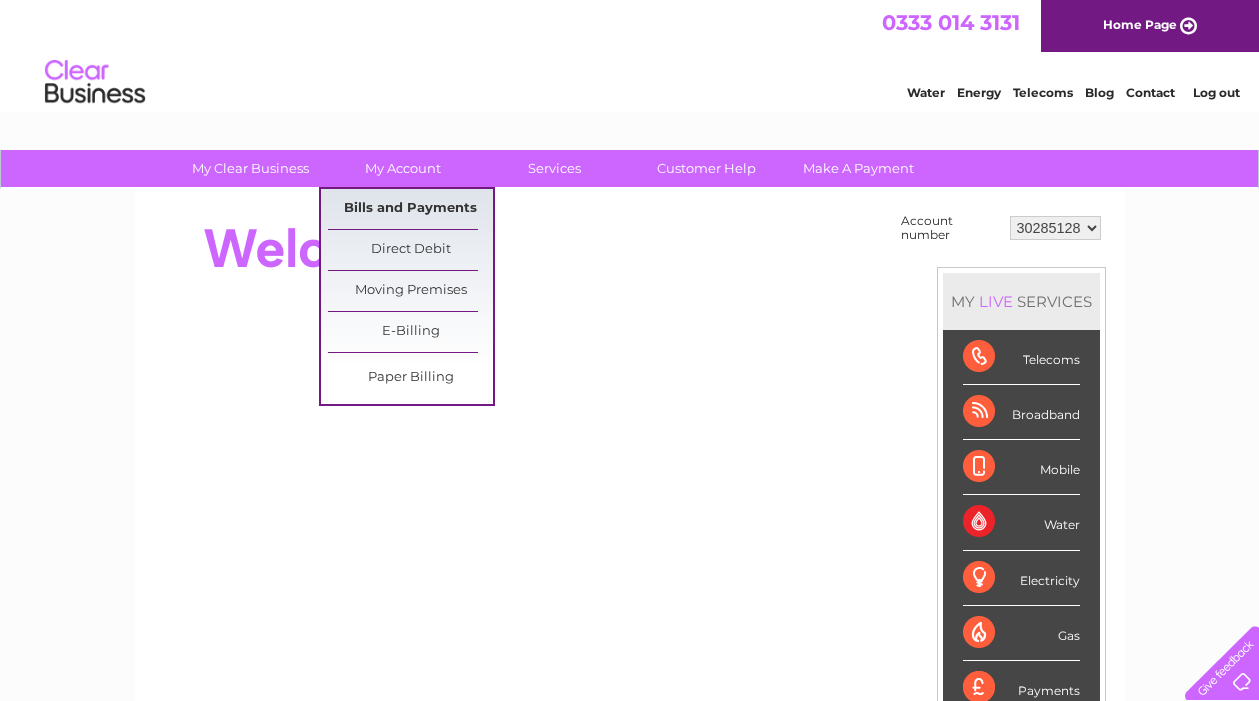 click on "Bills and Payments" at bounding box center (410, 209) 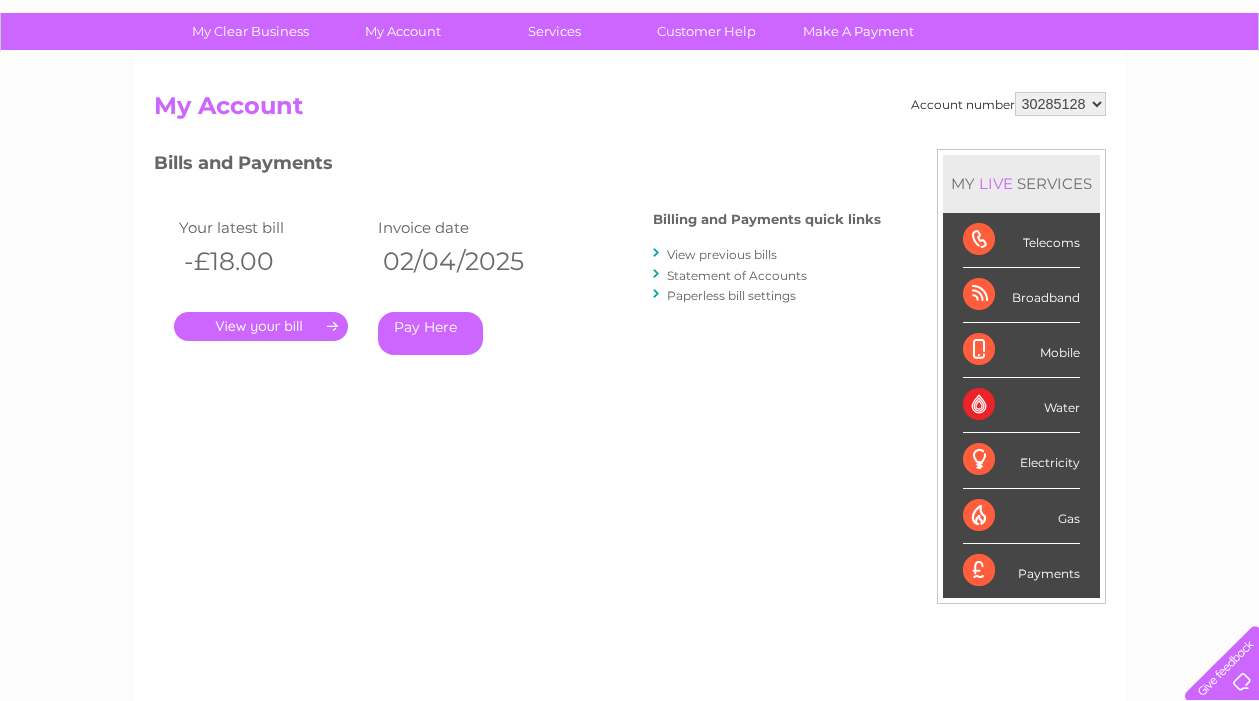 scroll, scrollTop: 141, scrollLeft: 0, axis: vertical 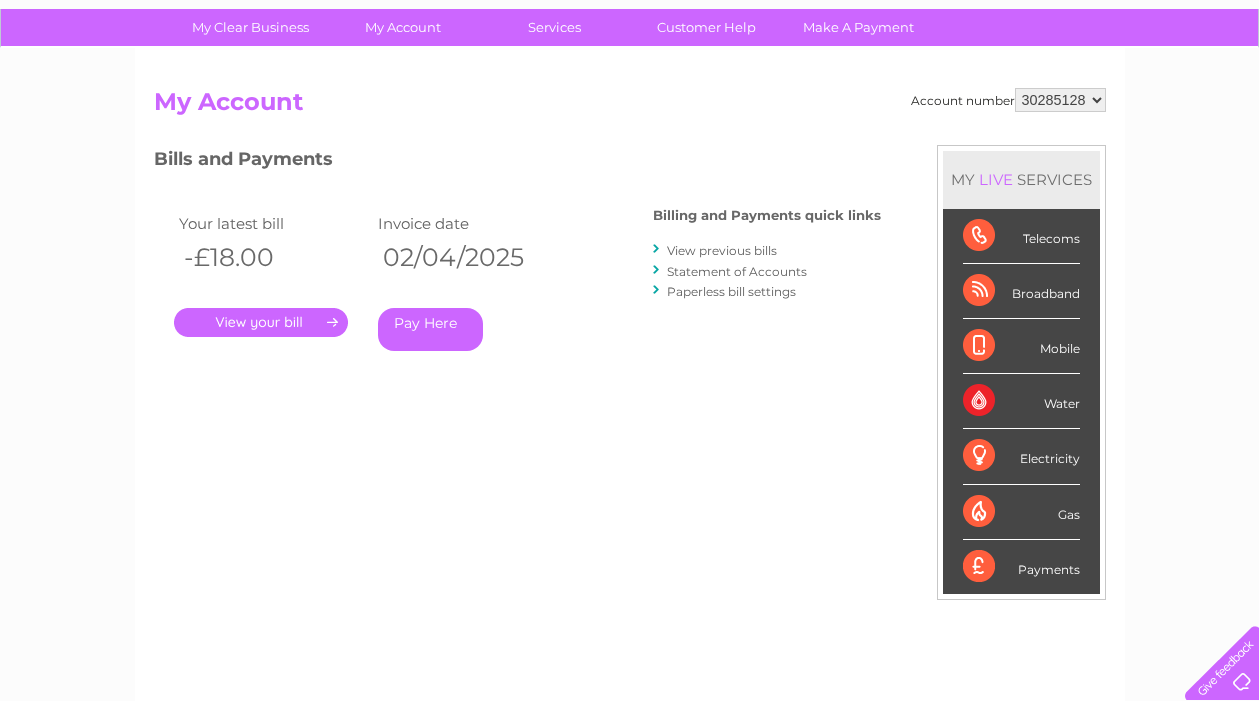 click on "View previous bills" at bounding box center (722, 250) 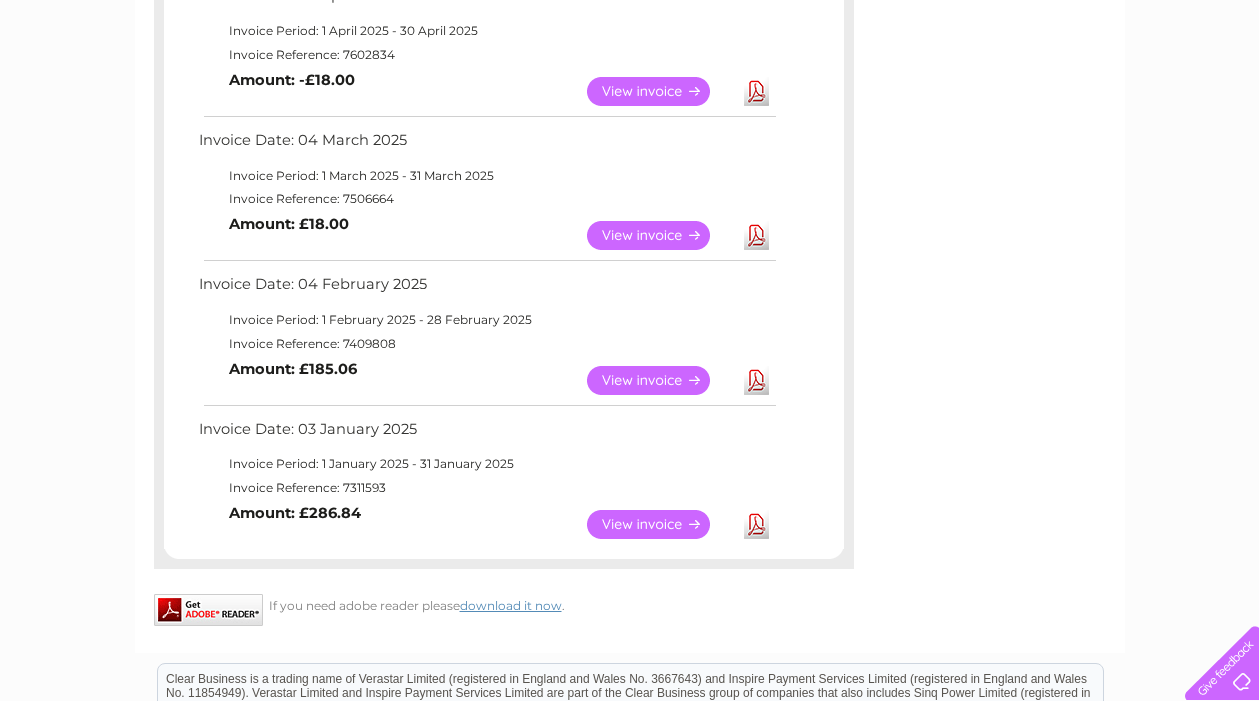 scroll, scrollTop: 396, scrollLeft: 0, axis: vertical 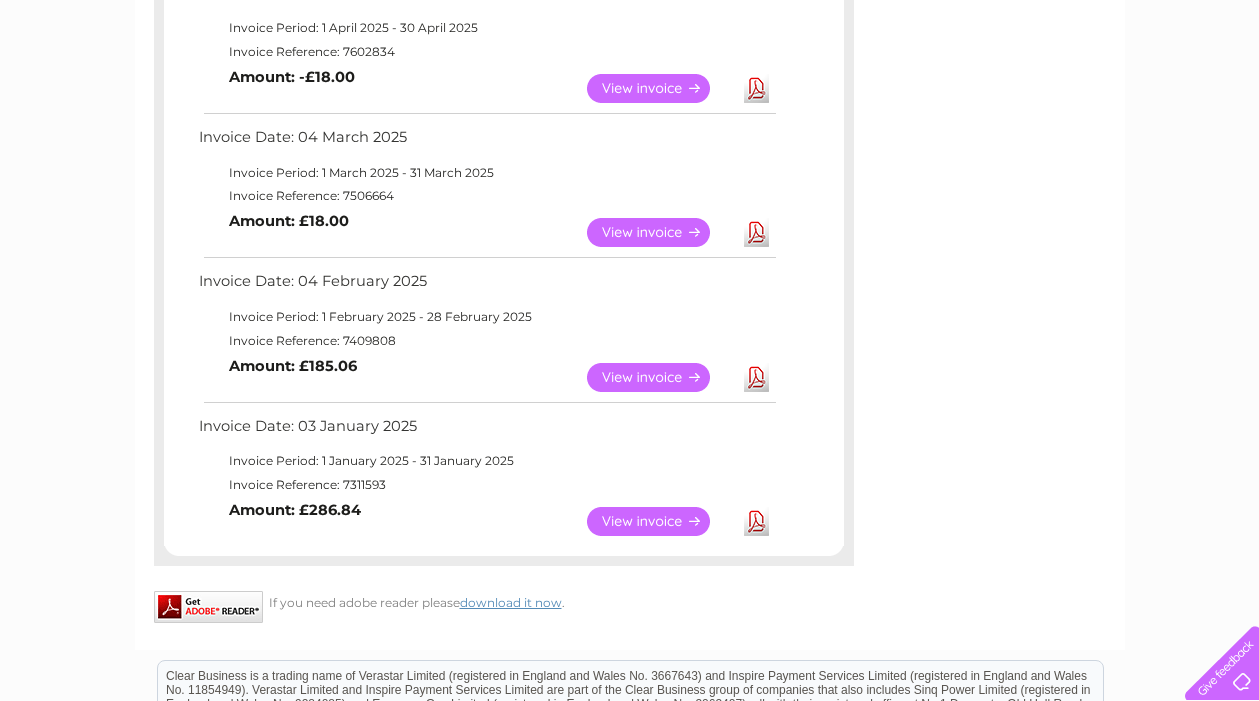 click on "View" at bounding box center [660, 377] 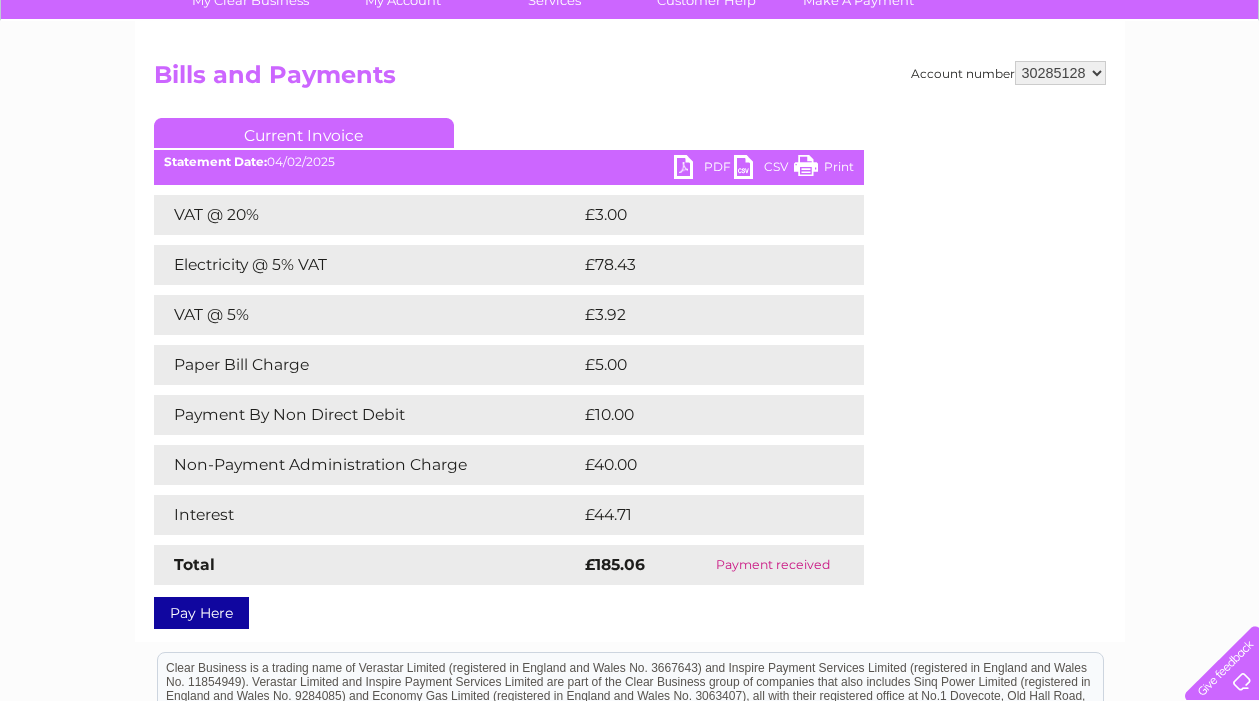 scroll, scrollTop: 182, scrollLeft: 0, axis: vertical 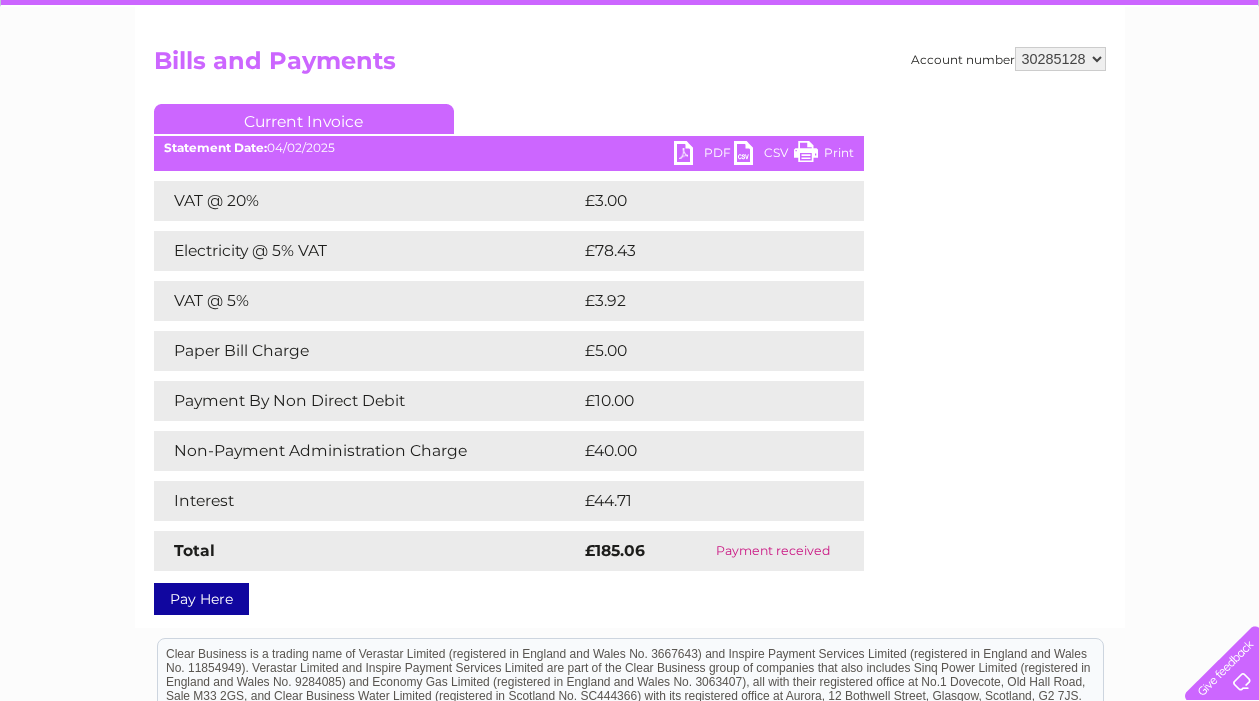 click on "PDF" at bounding box center (704, 155) 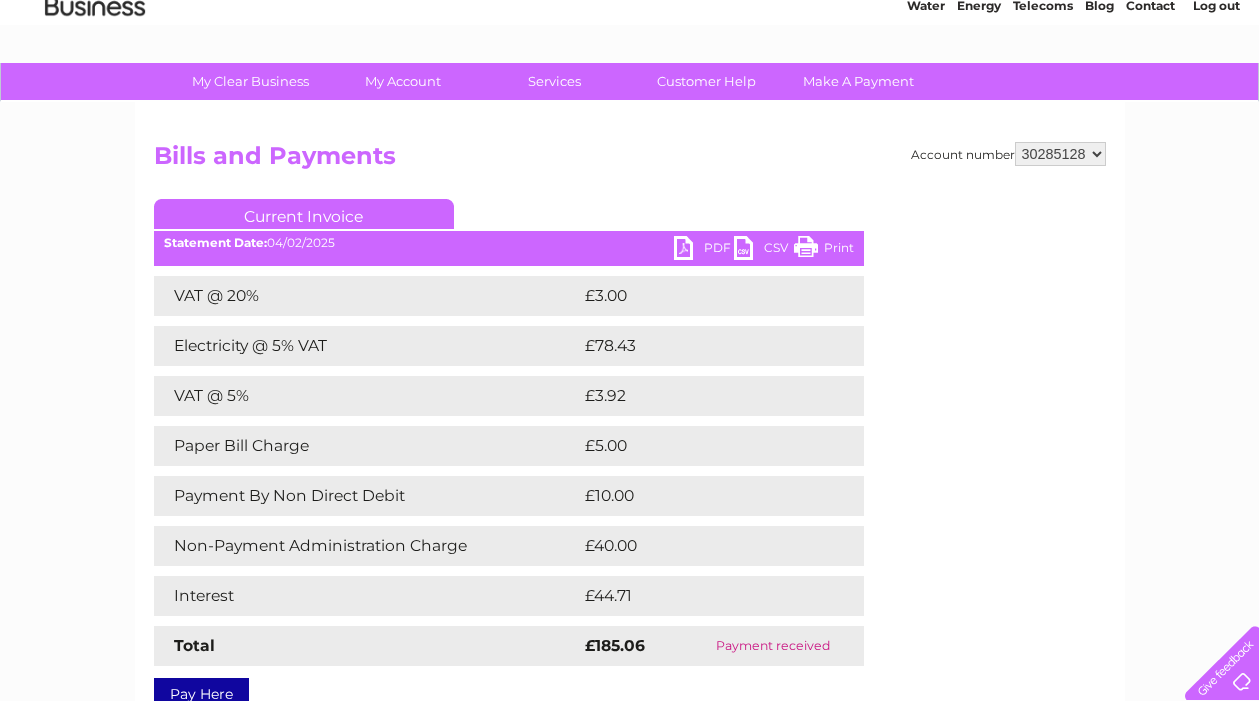 scroll, scrollTop: 85, scrollLeft: 0, axis: vertical 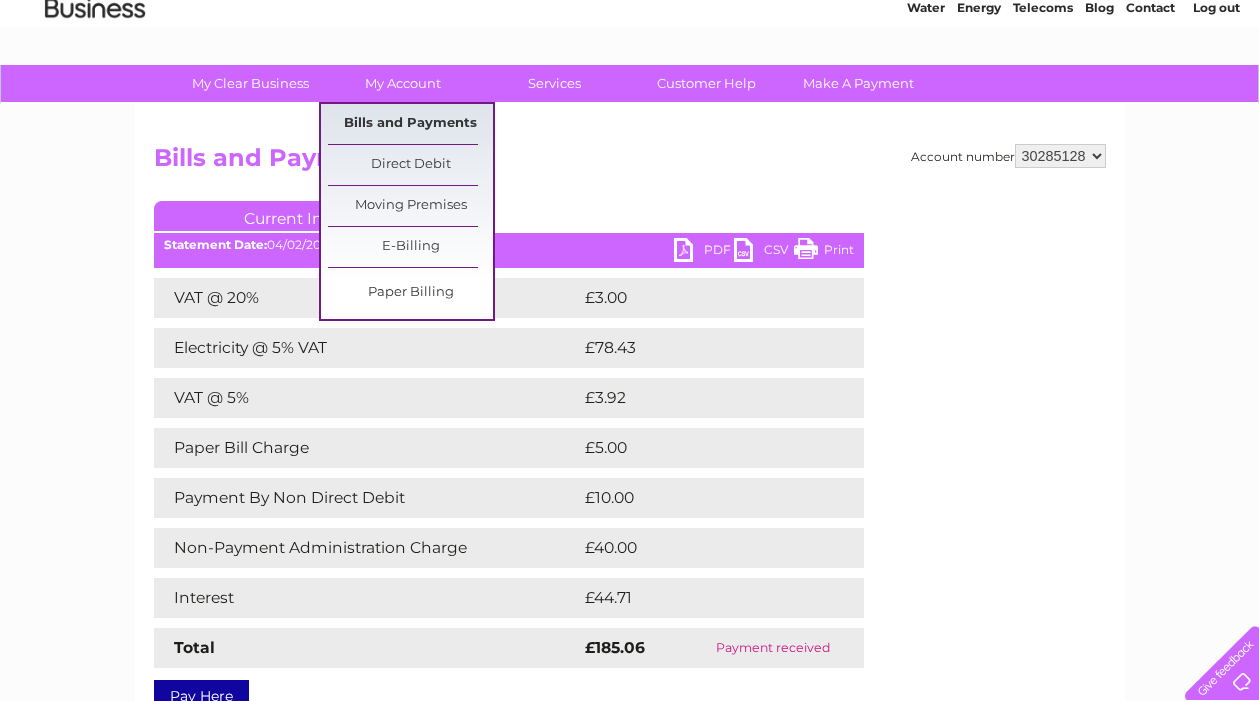 click on "Bills and Payments" at bounding box center [410, 124] 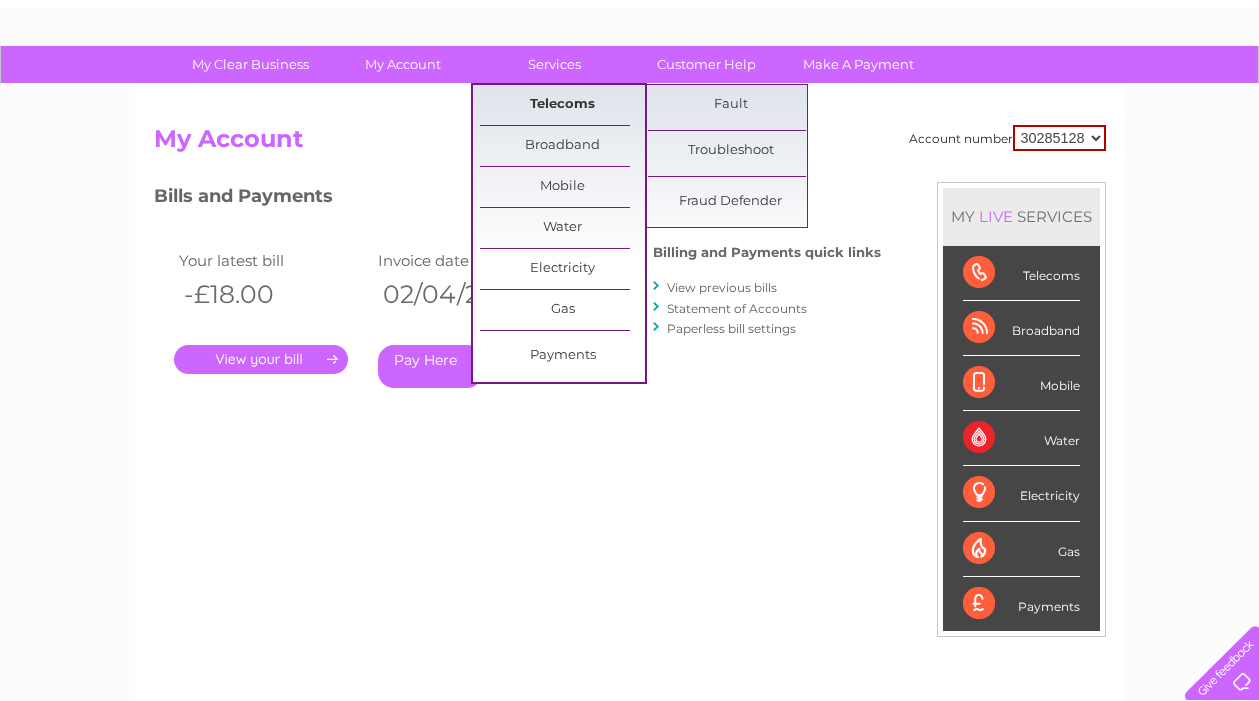 scroll, scrollTop: 111, scrollLeft: 0, axis: vertical 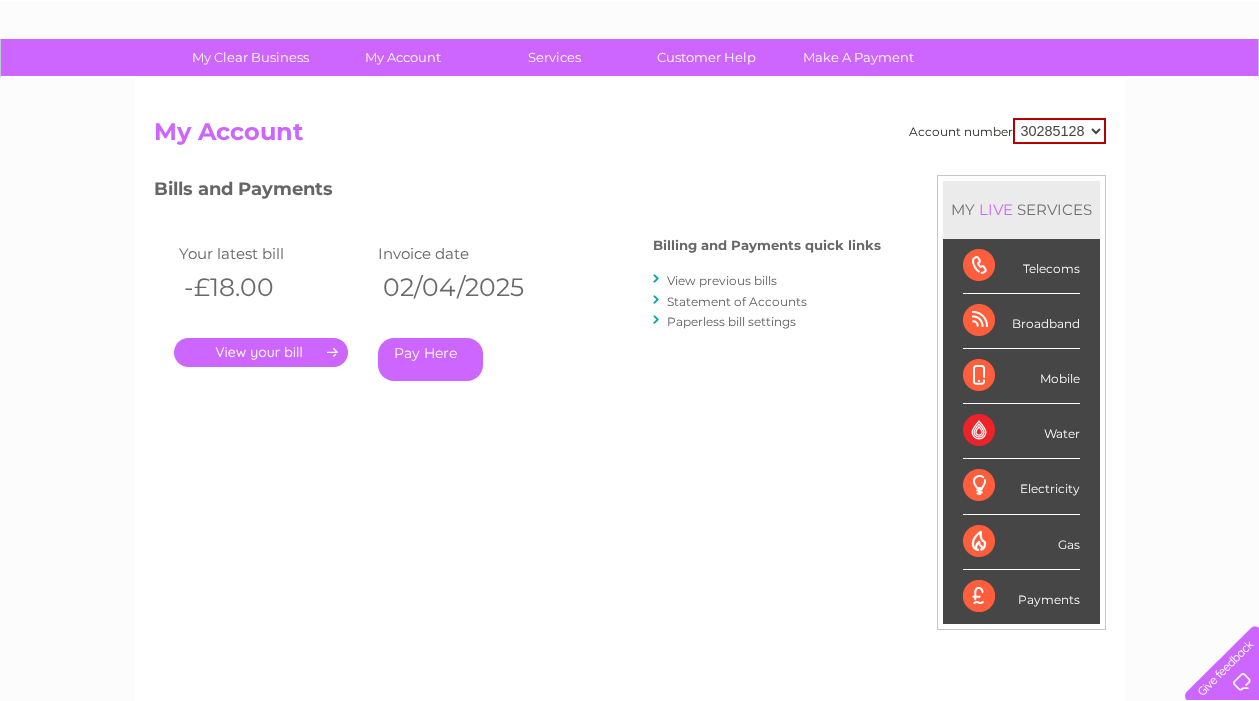 click on "View previous bills" at bounding box center [722, 280] 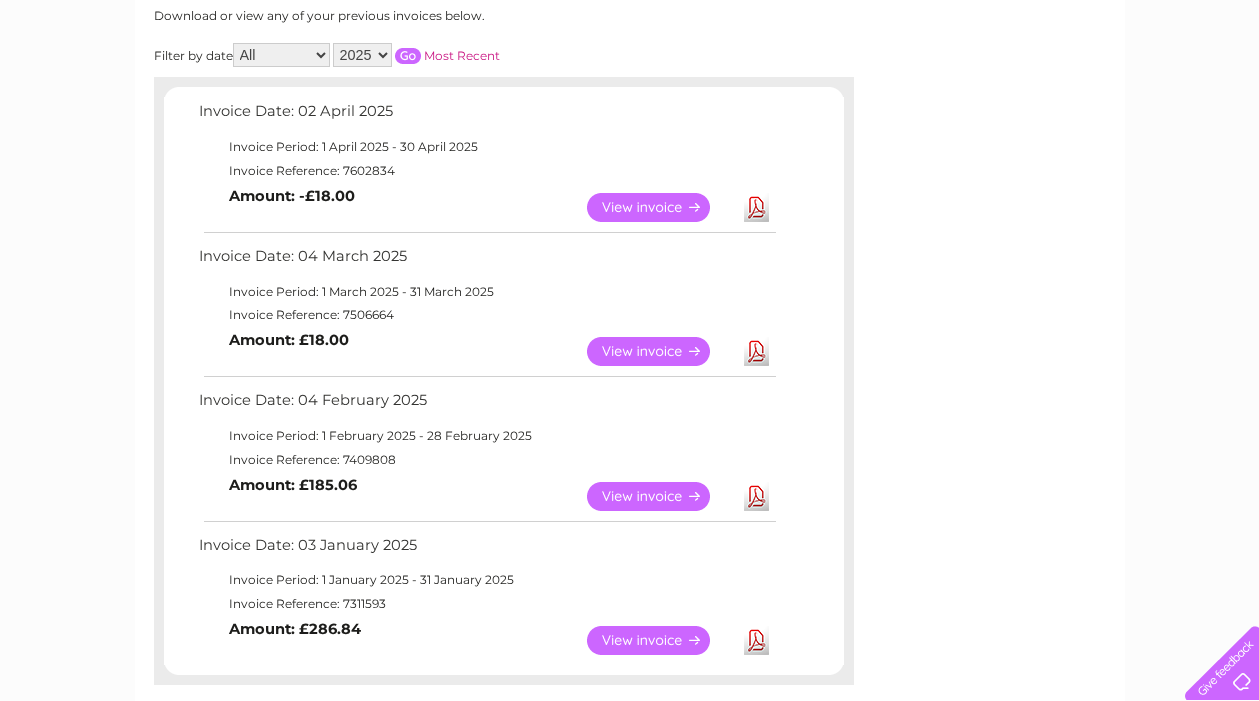 scroll, scrollTop: 279, scrollLeft: 0, axis: vertical 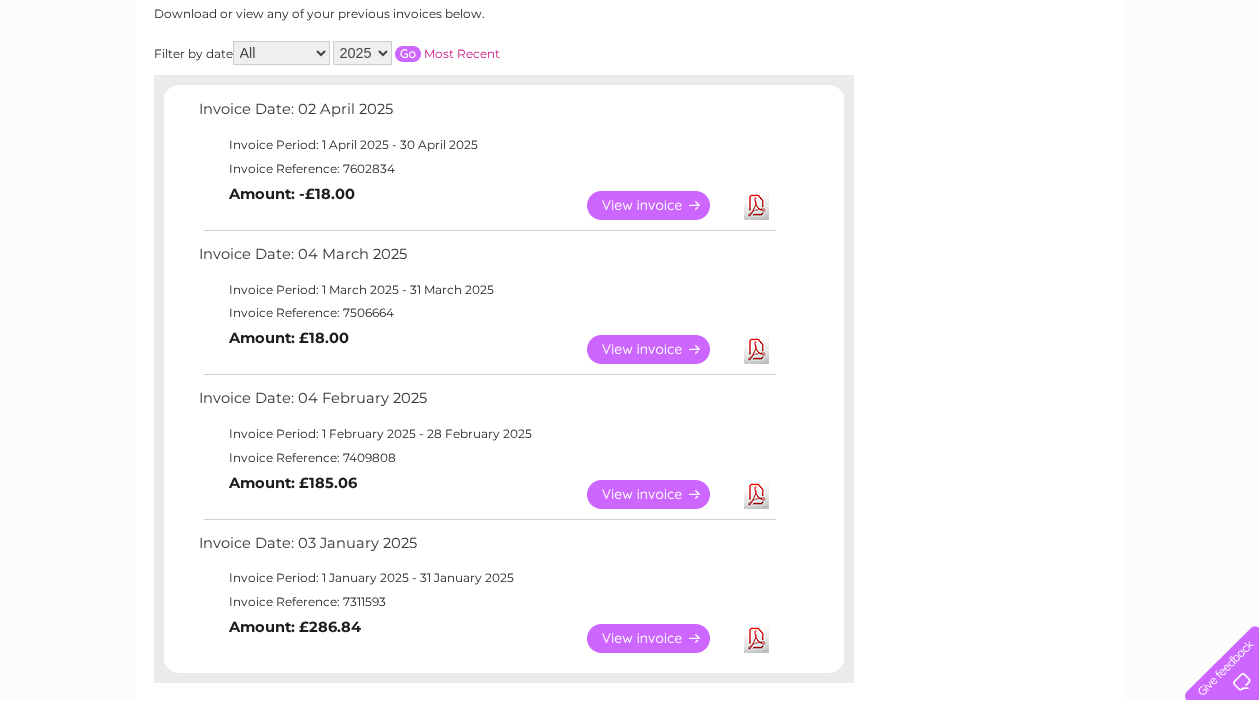 click on "View" at bounding box center [660, 349] 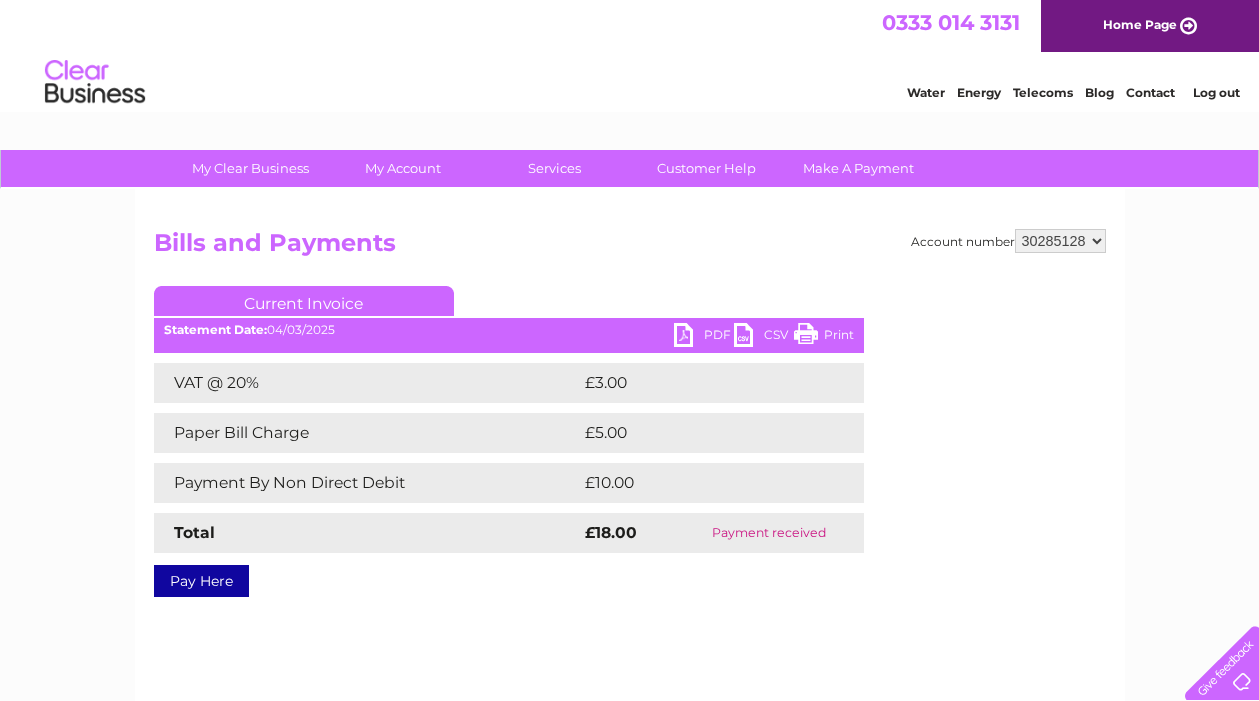 scroll, scrollTop: 0, scrollLeft: 0, axis: both 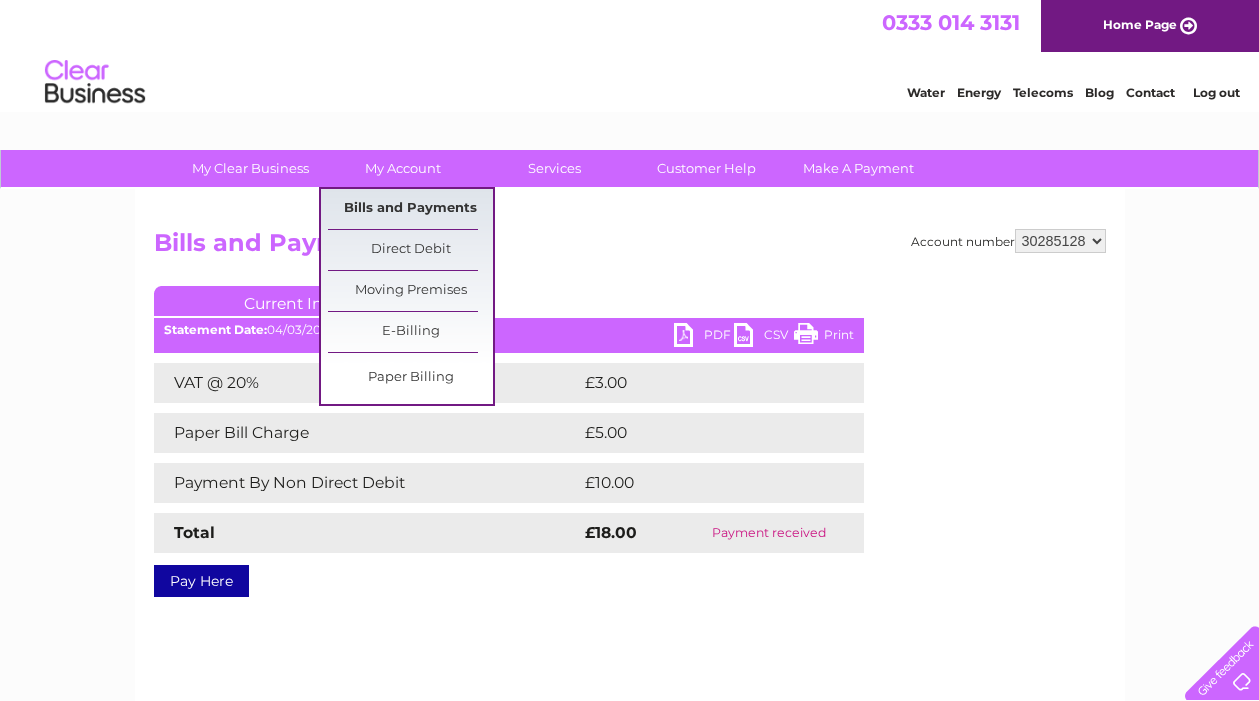 click on "Bills and Payments" at bounding box center [410, 209] 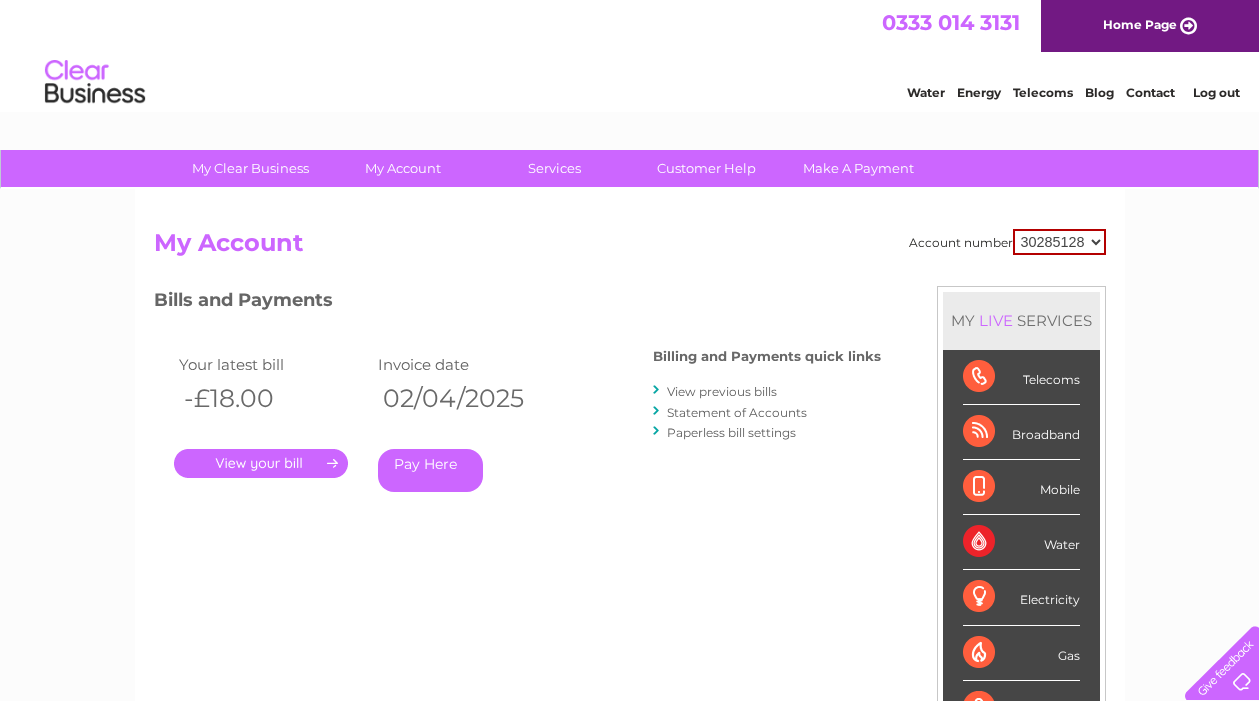scroll, scrollTop: 0, scrollLeft: 0, axis: both 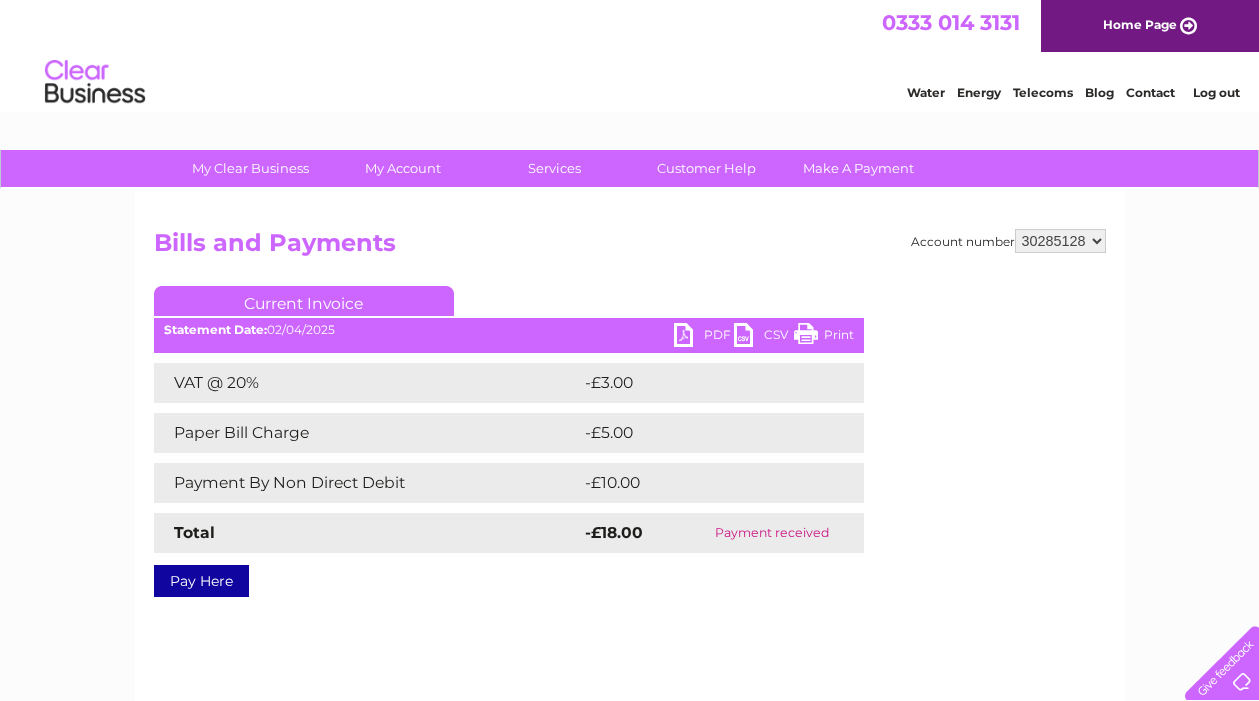 click on "PDF" at bounding box center [704, 337] 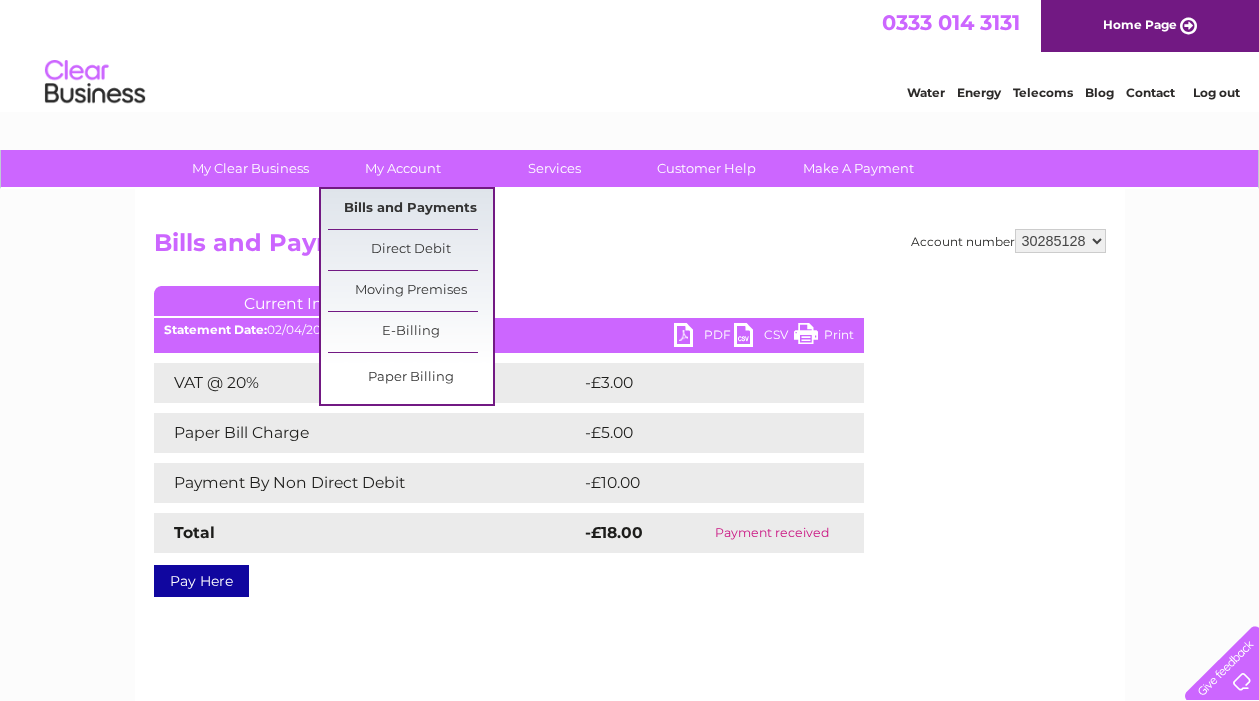click on "Bills and Payments" at bounding box center (410, 209) 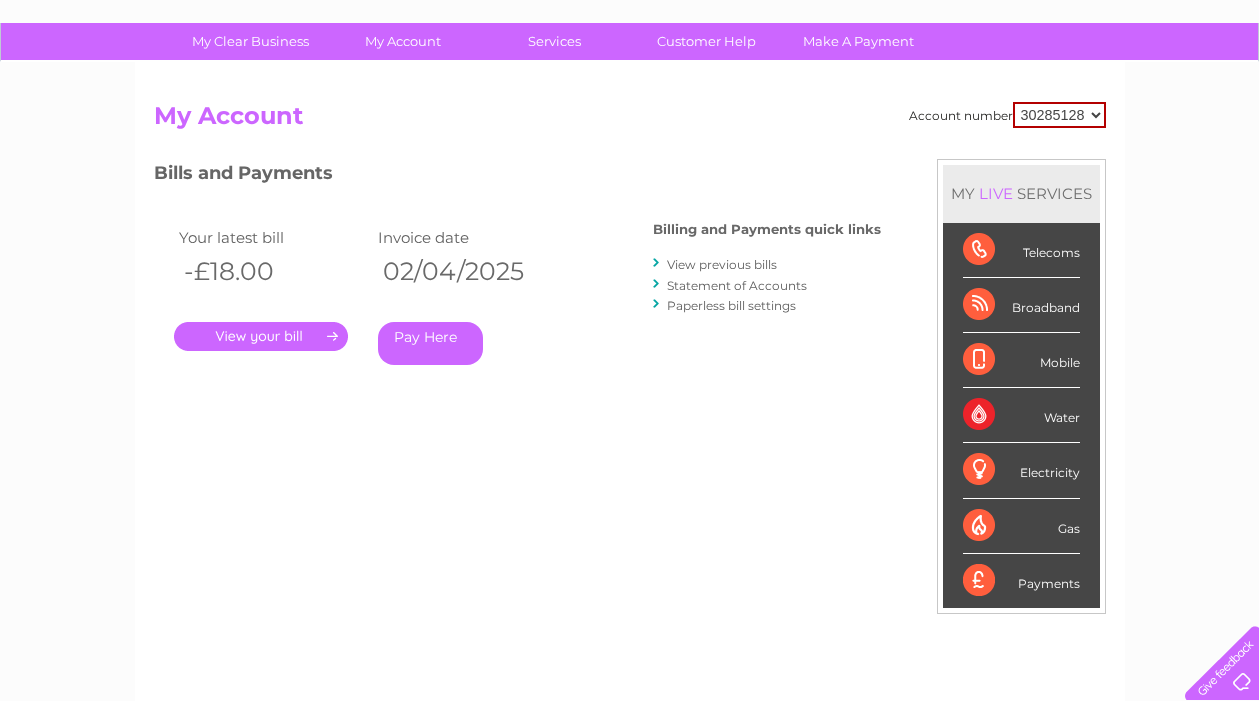 scroll, scrollTop: 0, scrollLeft: 0, axis: both 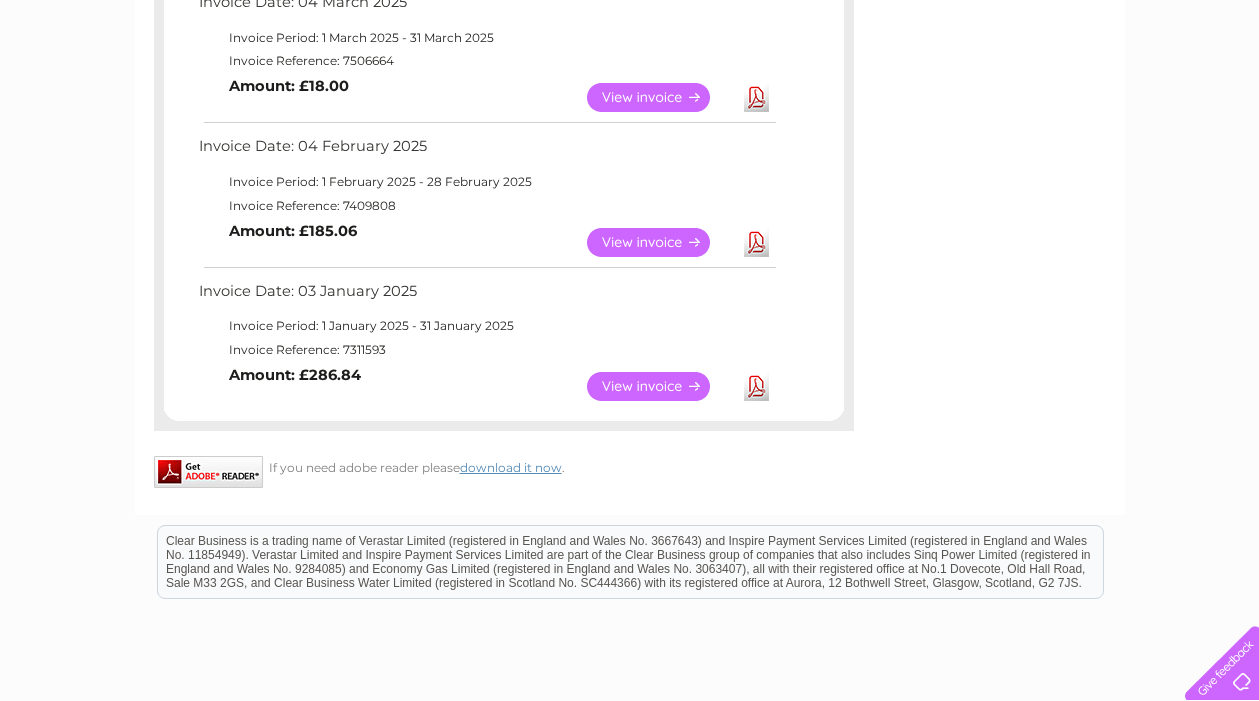 click on "View" at bounding box center [660, 386] 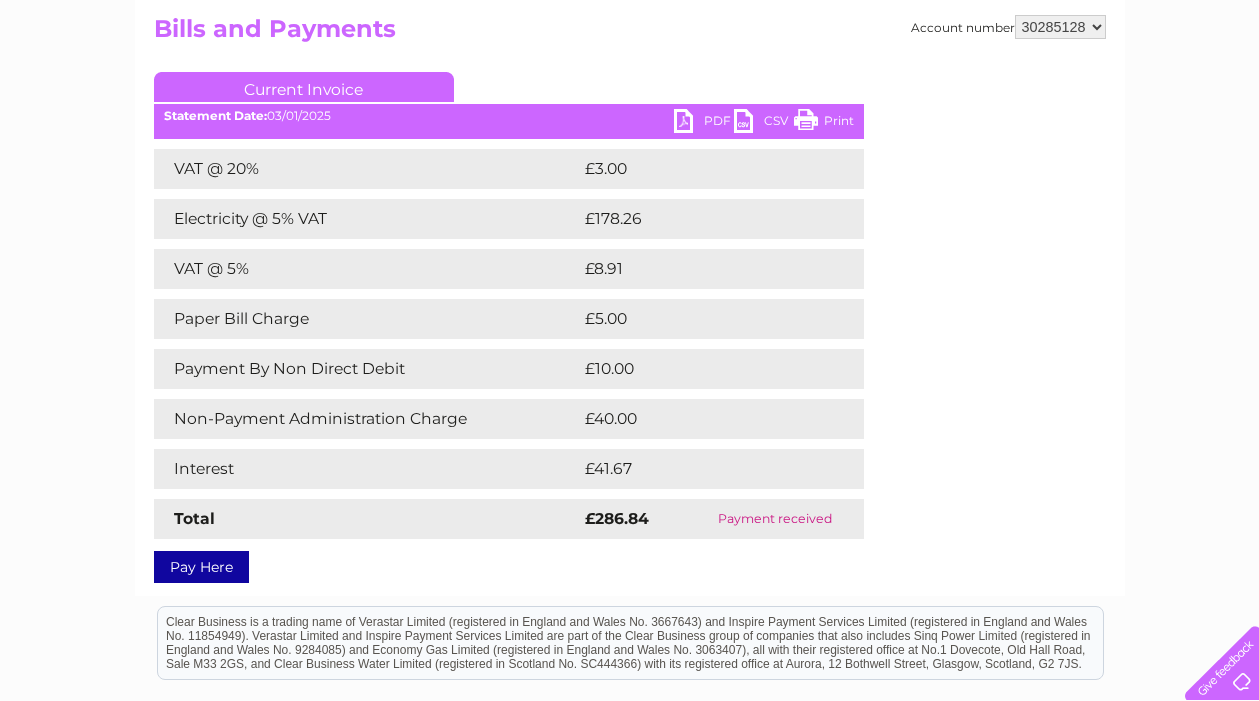 scroll, scrollTop: 68, scrollLeft: 0, axis: vertical 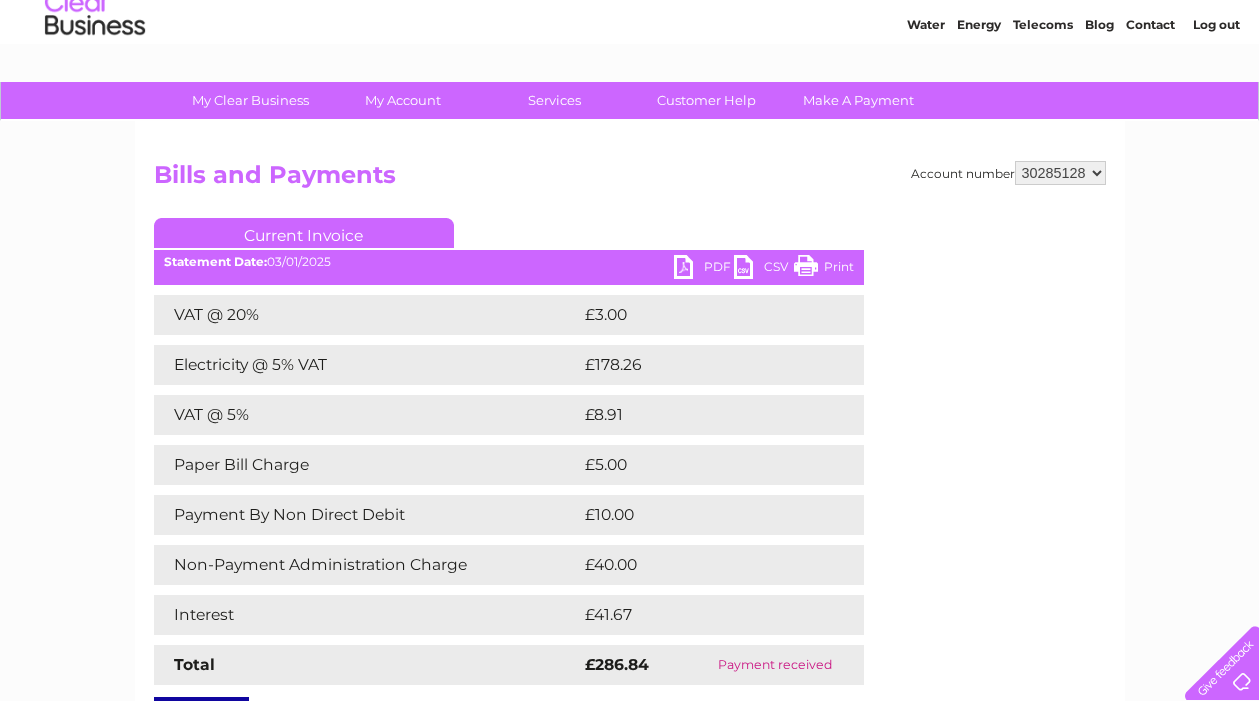 click on "PDF" at bounding box center (704, 269) 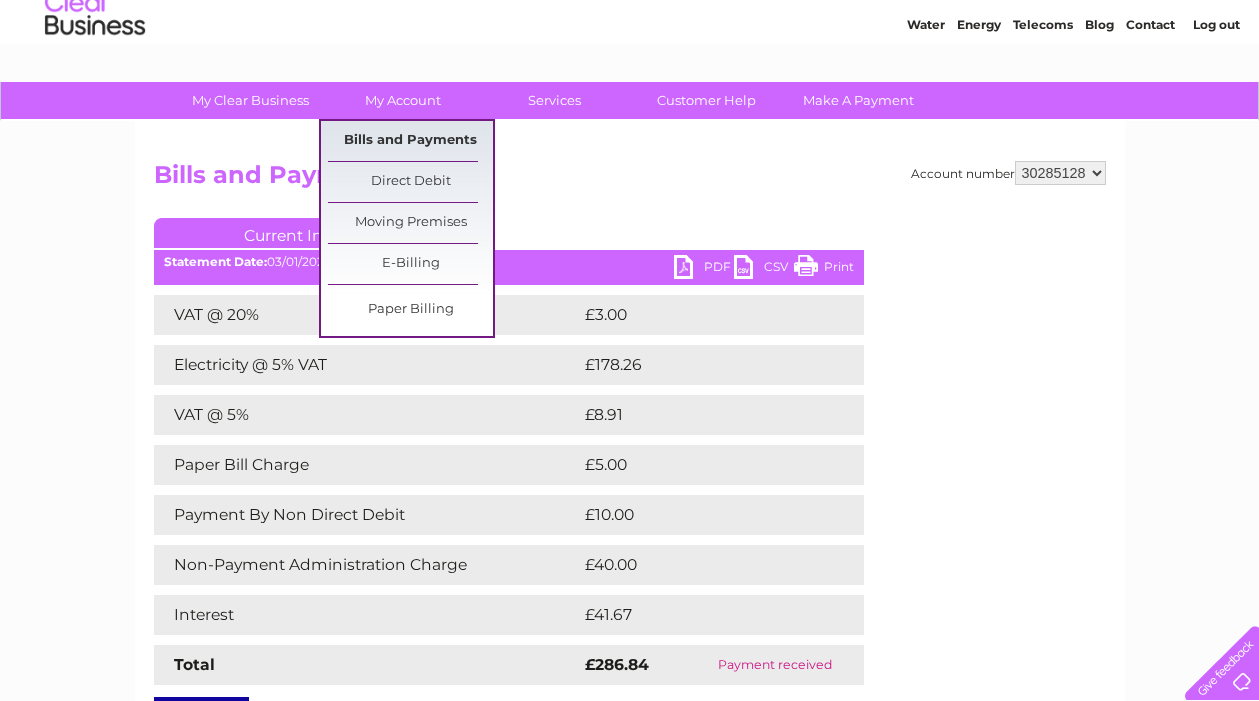 click on "Bills and Payments" at bounding box center (410, 141) 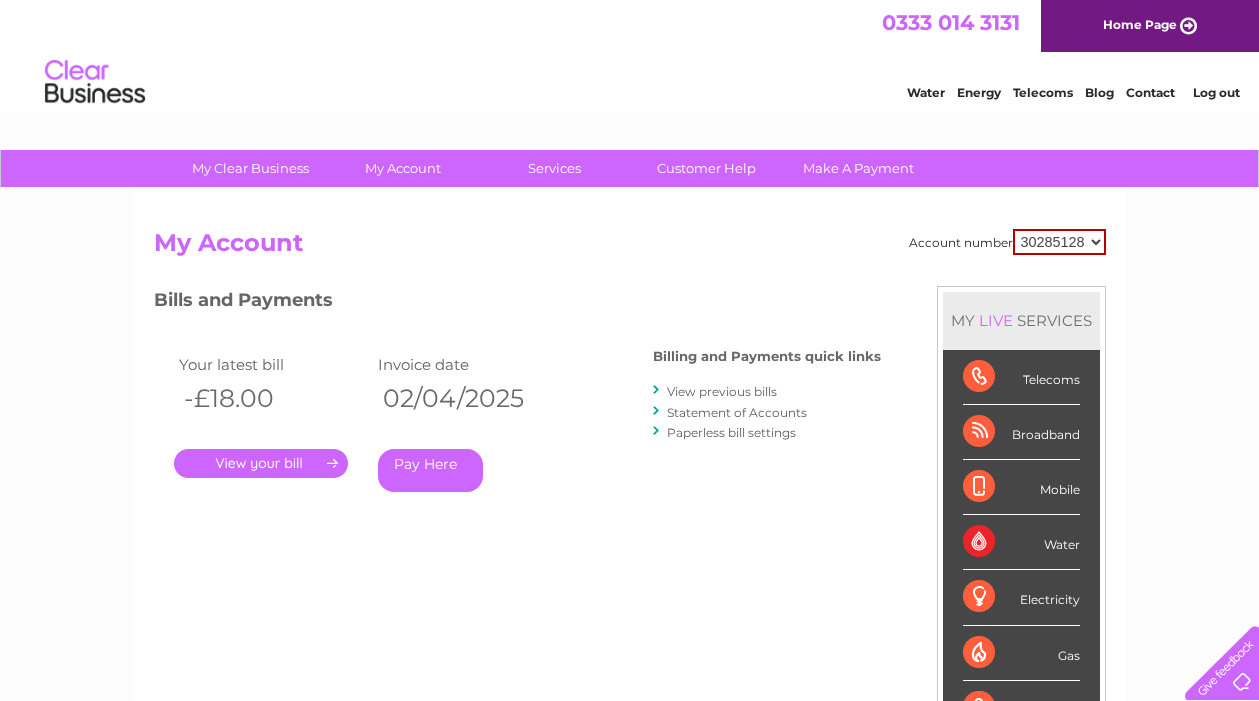 scroll, scrollTop: 0, scrollLeft: 0, axis: both 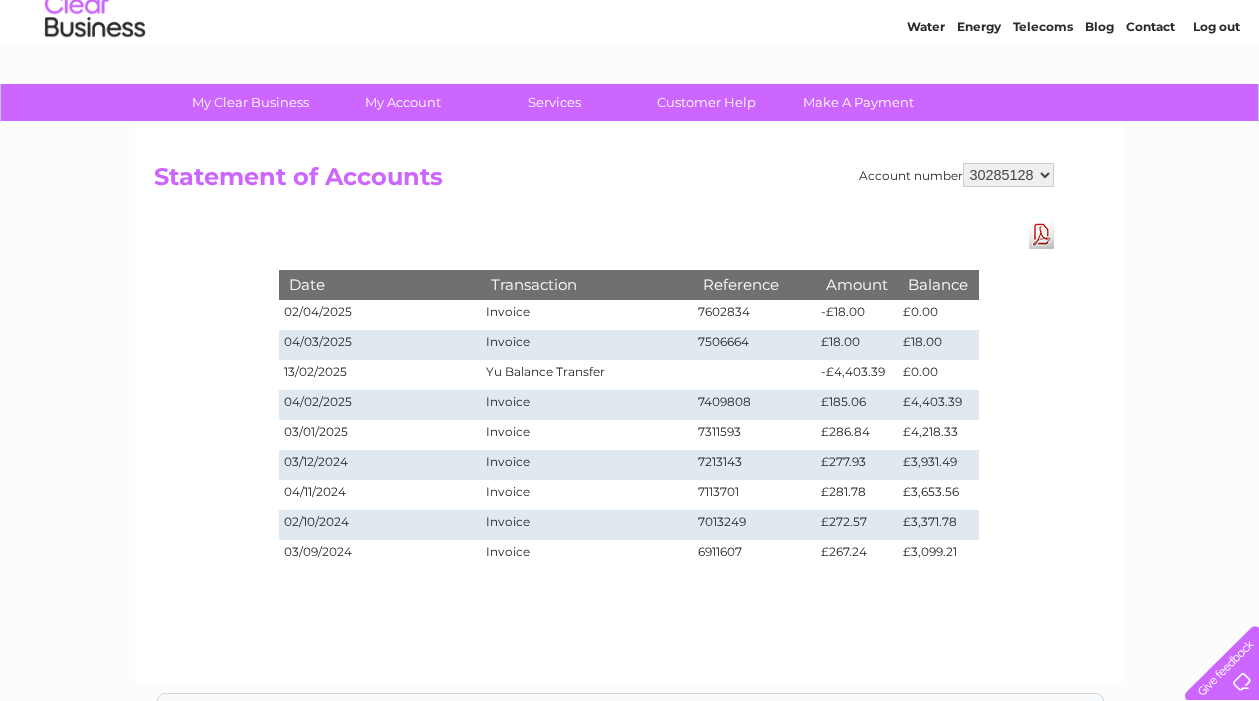 click on "Download Pdf" at bounding box center [1041, 234] 